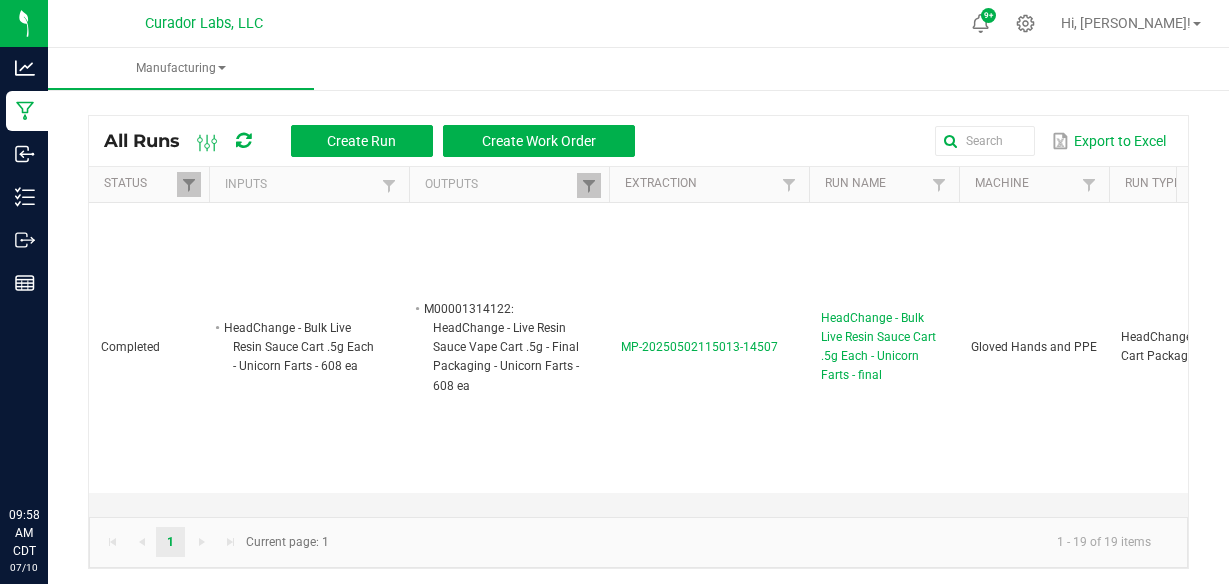 scroll, scrollTop: 0, scrollLeft: 0, axis: both 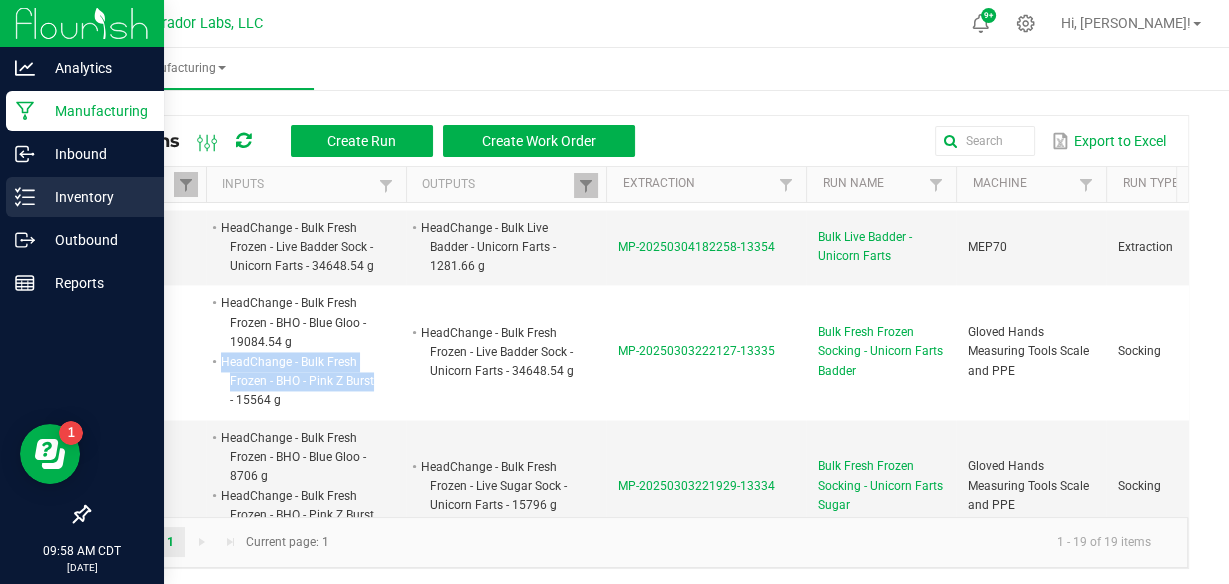 click on "Inventory" at bounding box center (95, 197) 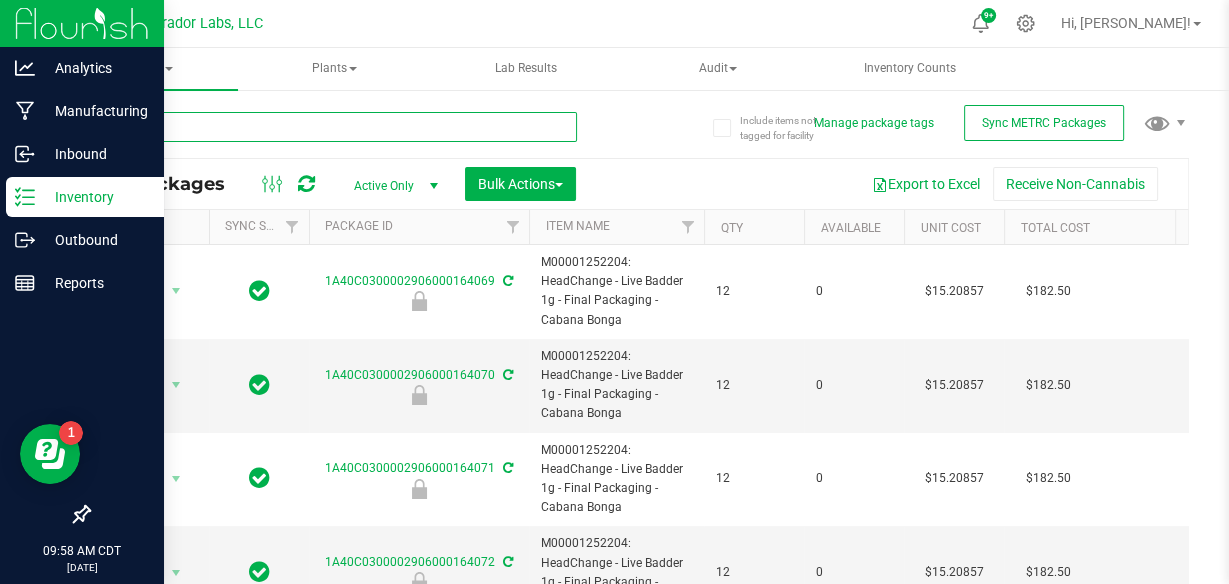 click at bounding box center (332, 127) 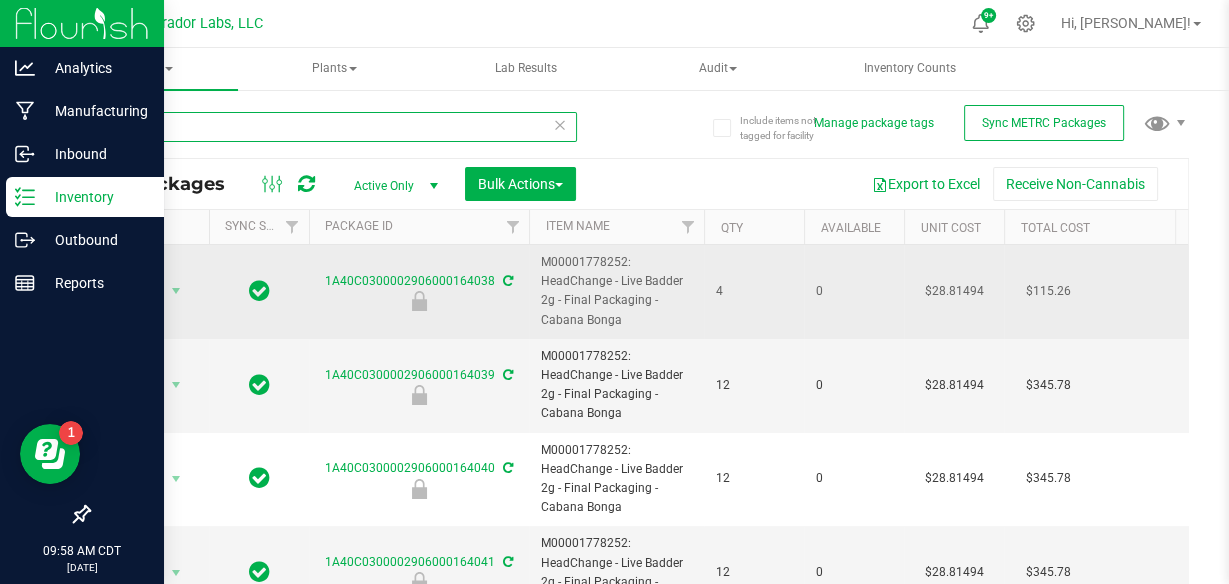 scroll, scrollTop: 0, scrollLeft: 101, axis: horizontal 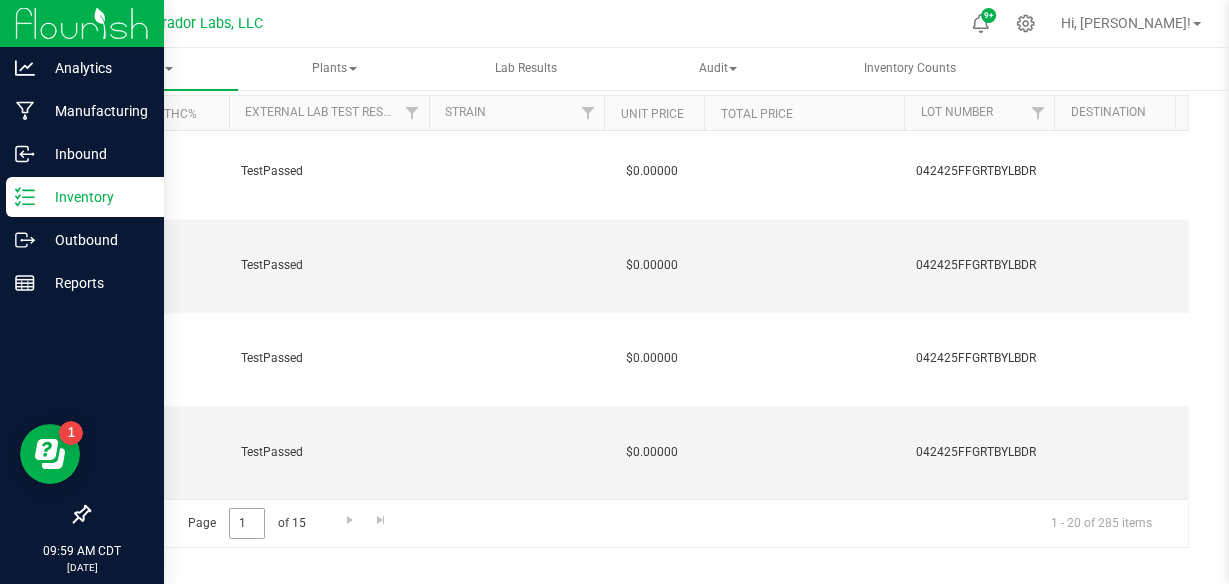 type on "2g" 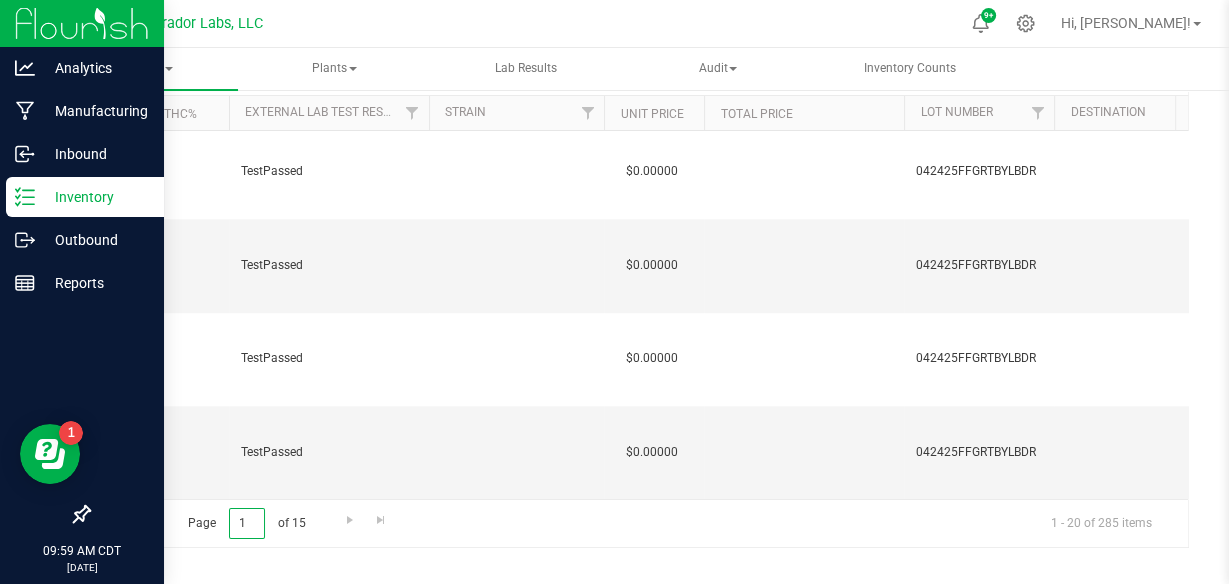 click on "1" at bounding box center (247, 523) 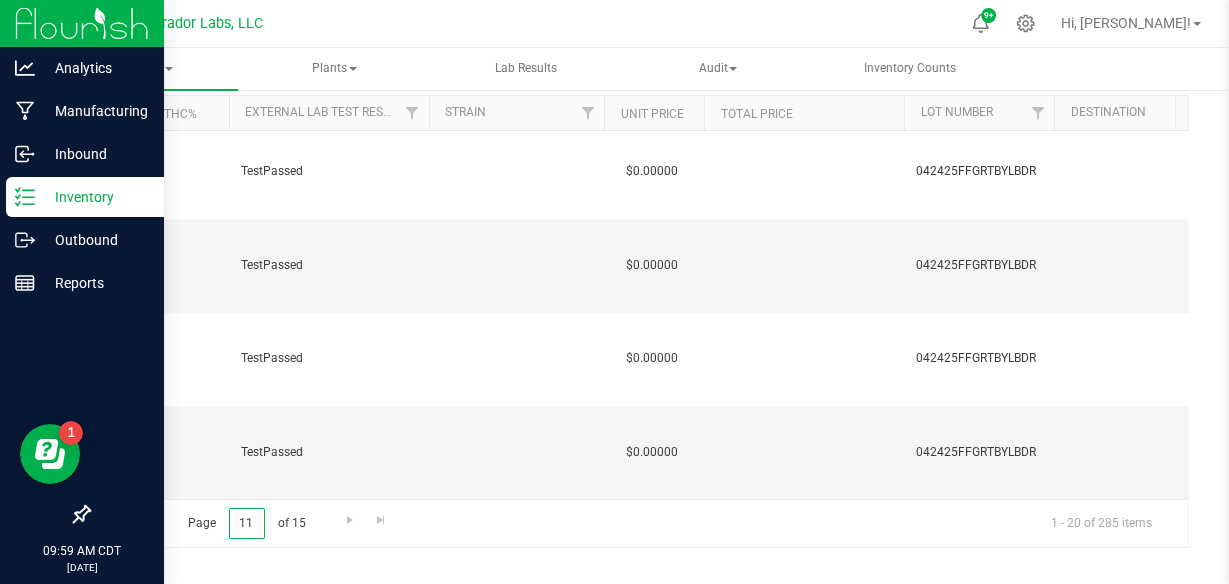 type on "11" 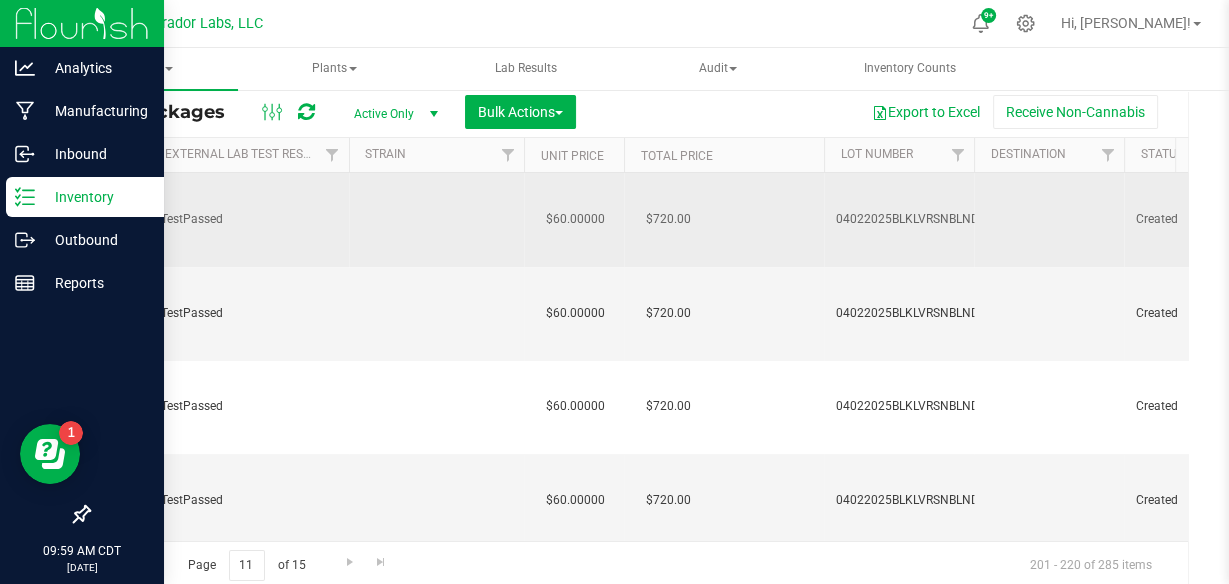 click on "$60.00000" at bounding box center (575, 219) 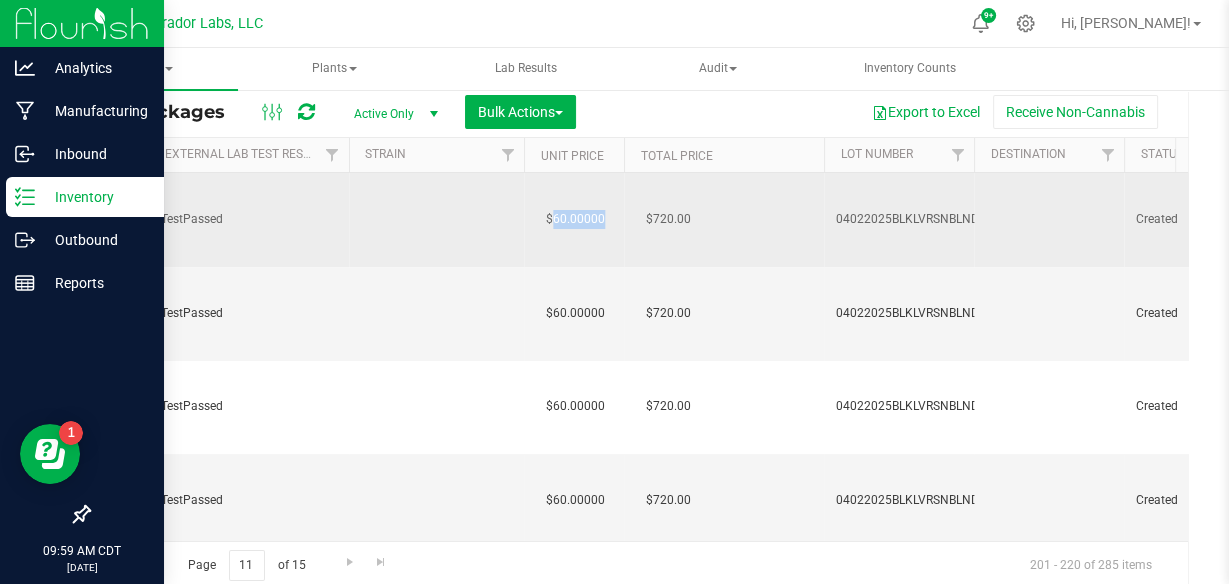 click on "$60.00000" at bounding box center (575, 219) 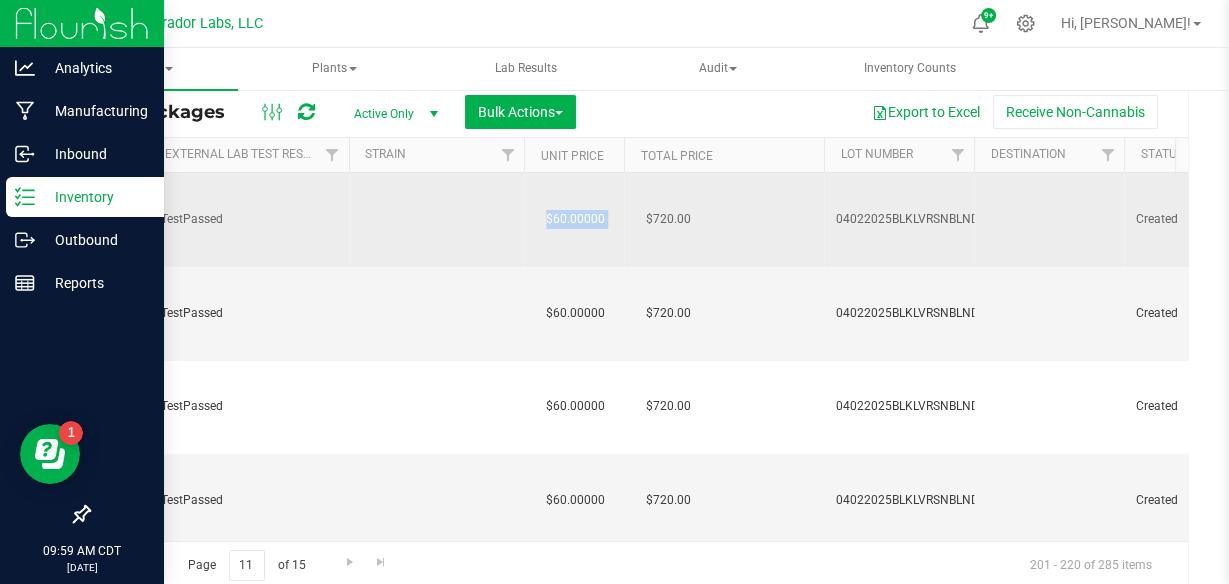 click on "$60.00000" at bounding box center [575, 219] 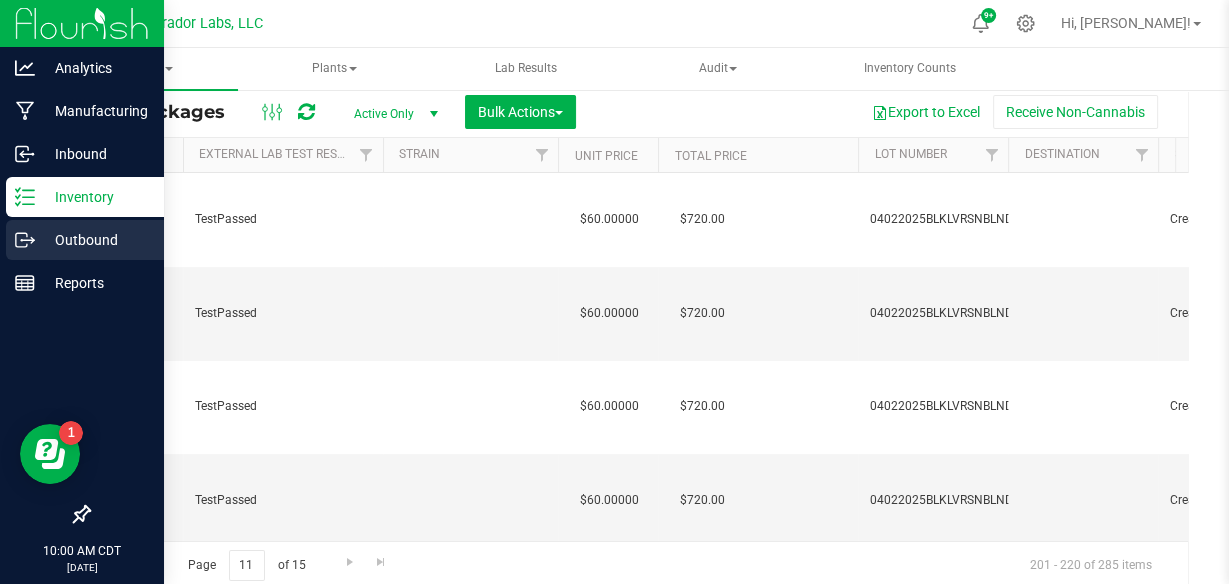 click on "Outbound" at bounding box center [95, 240] 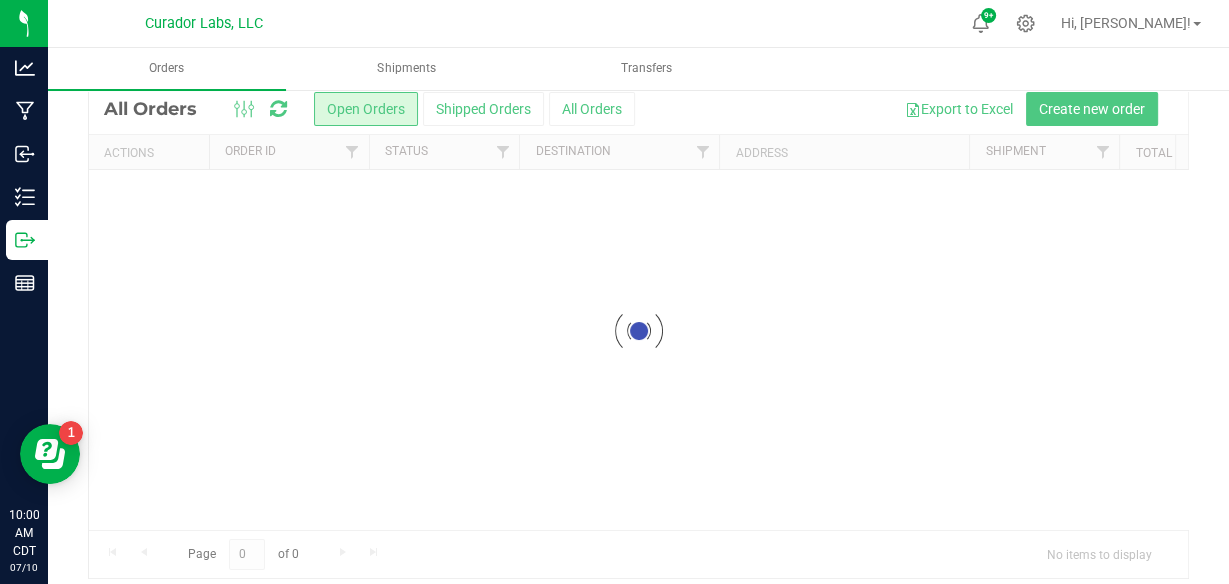 scroll, scrollTop: 0, scrollLeft: 0, axis: both 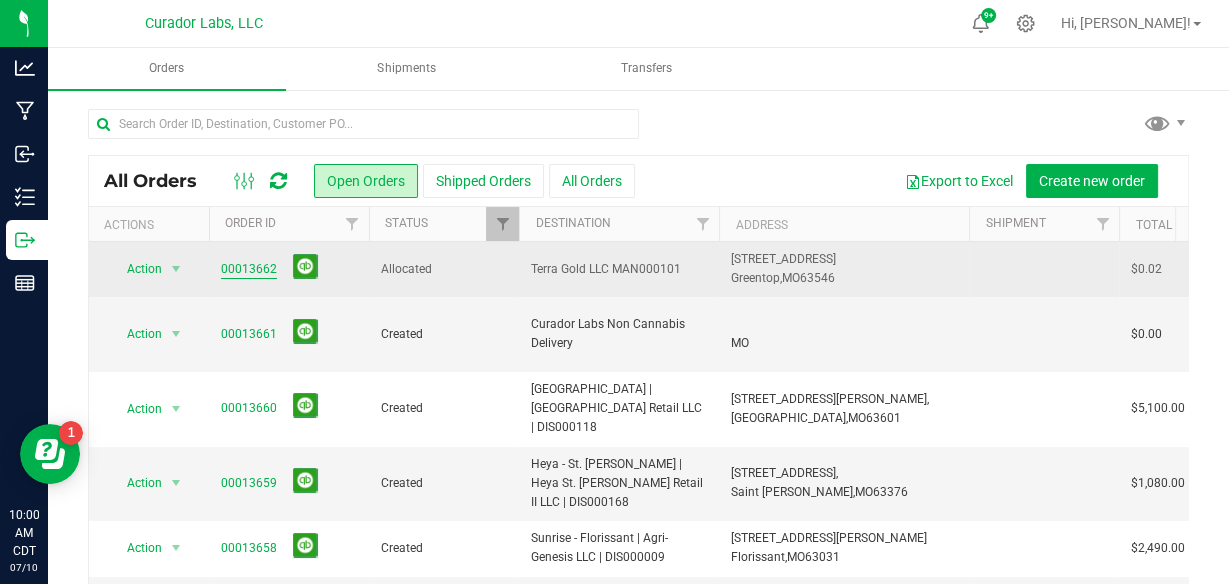click on "00013662" at bounding box center (249, 269) 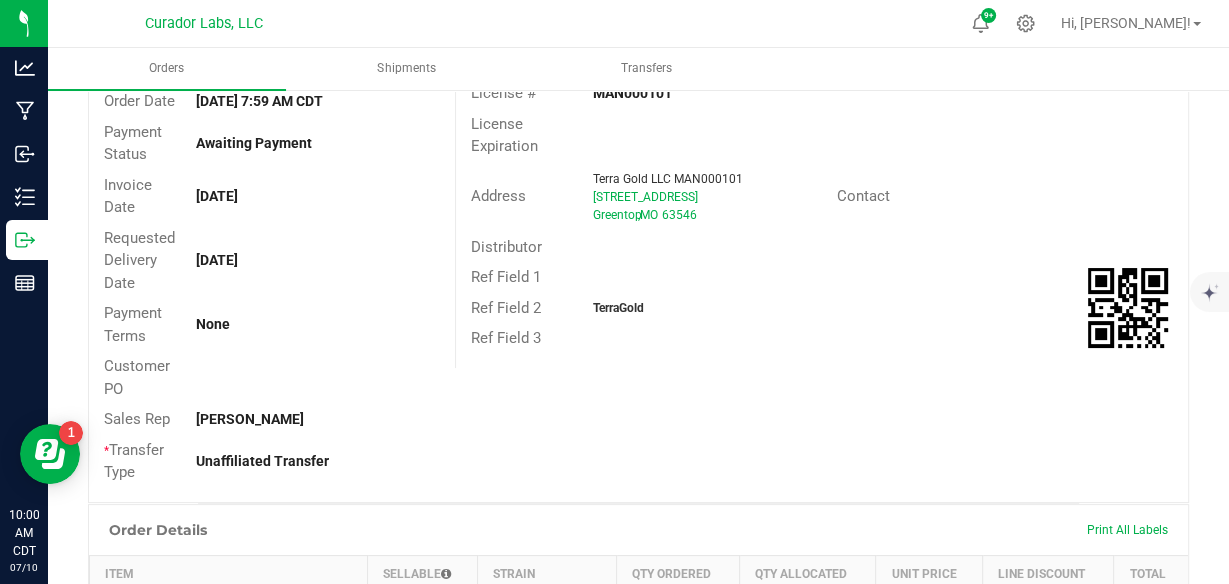 scroll, scrollTop: 187, scrollLeft: 0, axis: vertical 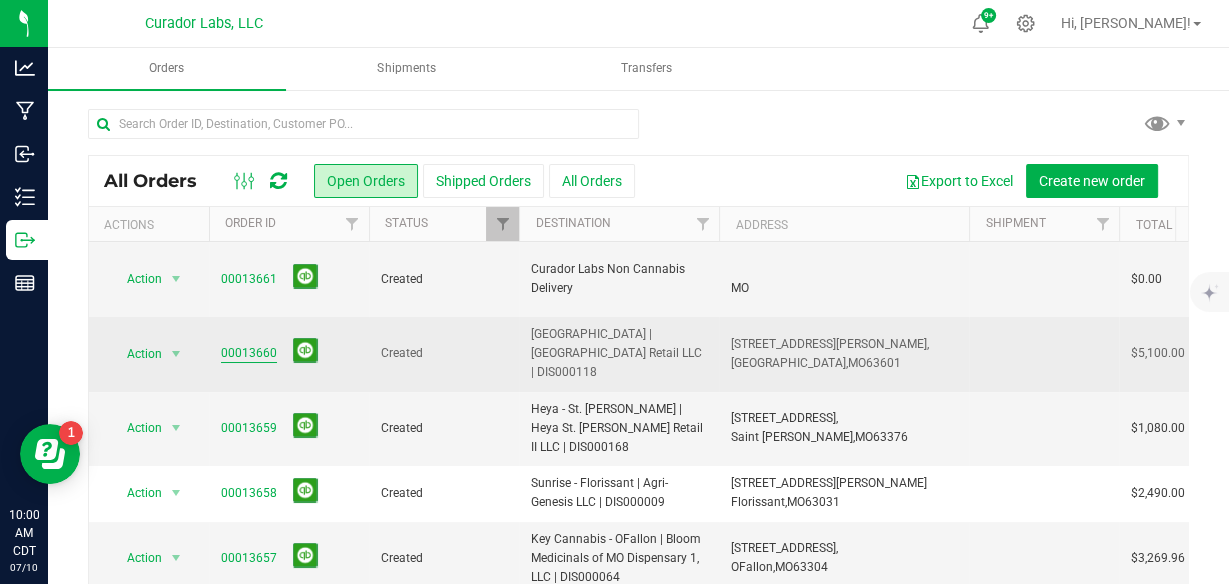 click on "00013660" at bounding box center (249, 353) 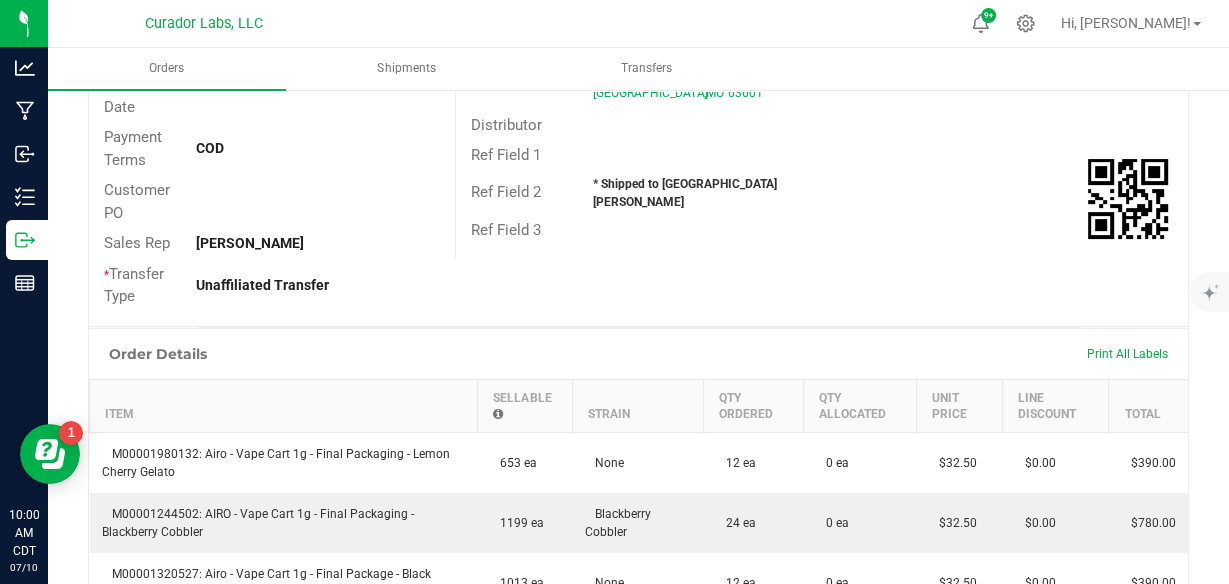 scroll, scrollTop: 348, scrollLeft: 0, axis: vertical 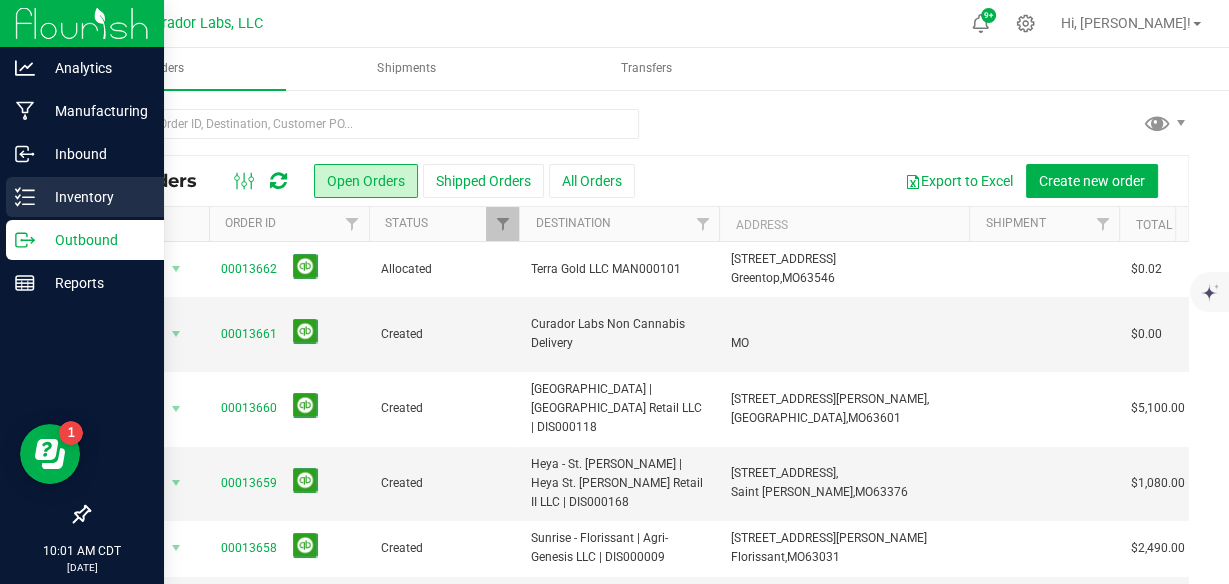 click on "Inventory" at bounding box center (95, 197) 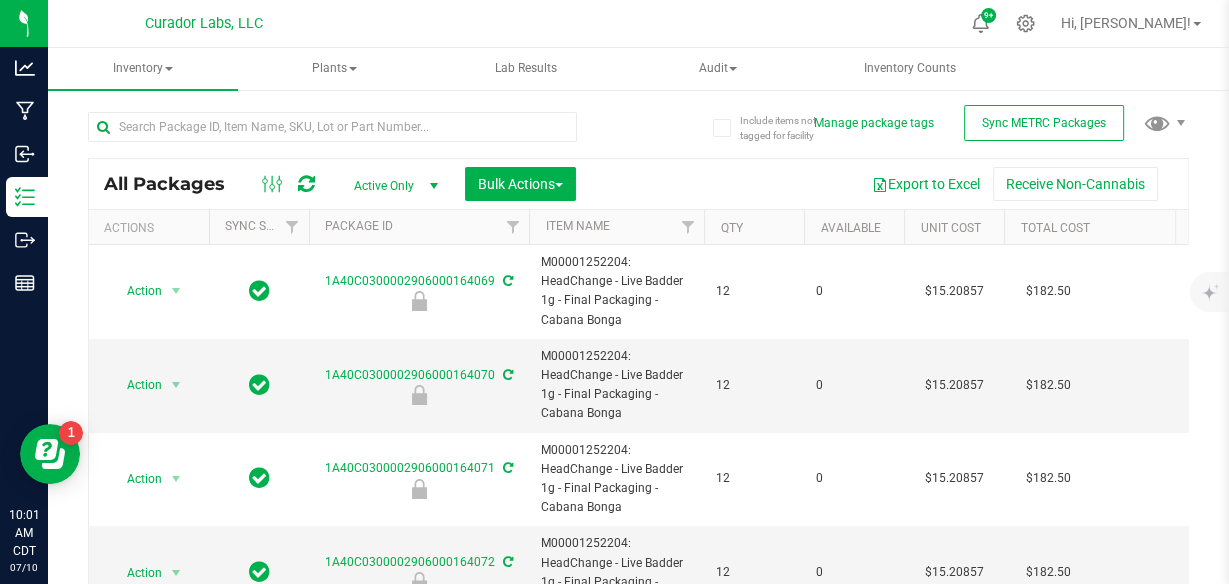 click at bounding box center [434, 186] 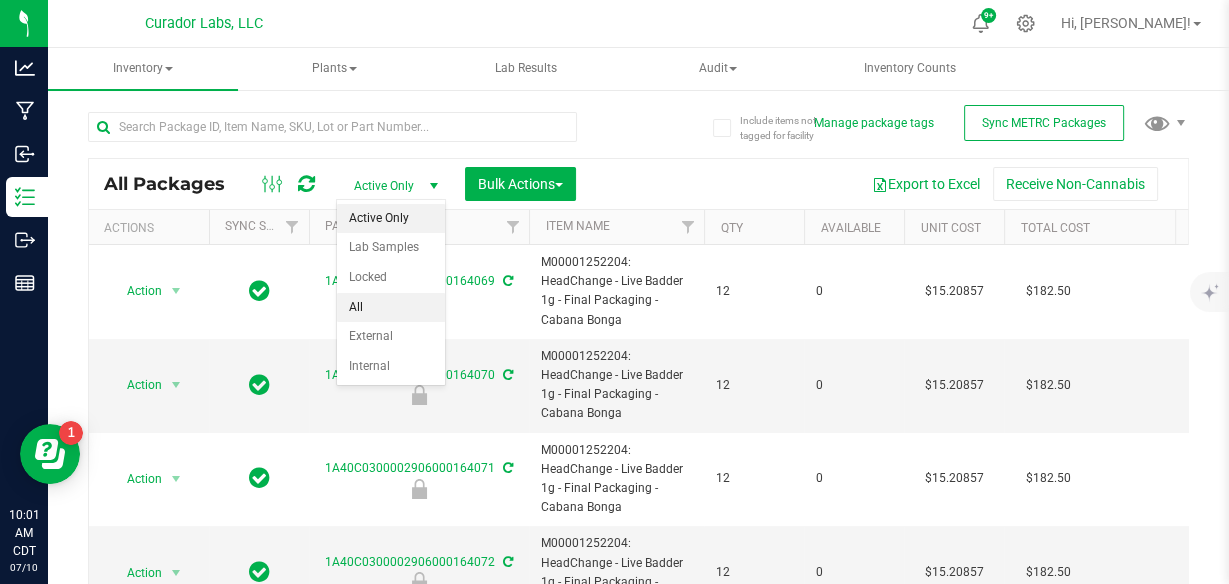 click on "All" at bounding box center (391, 308) 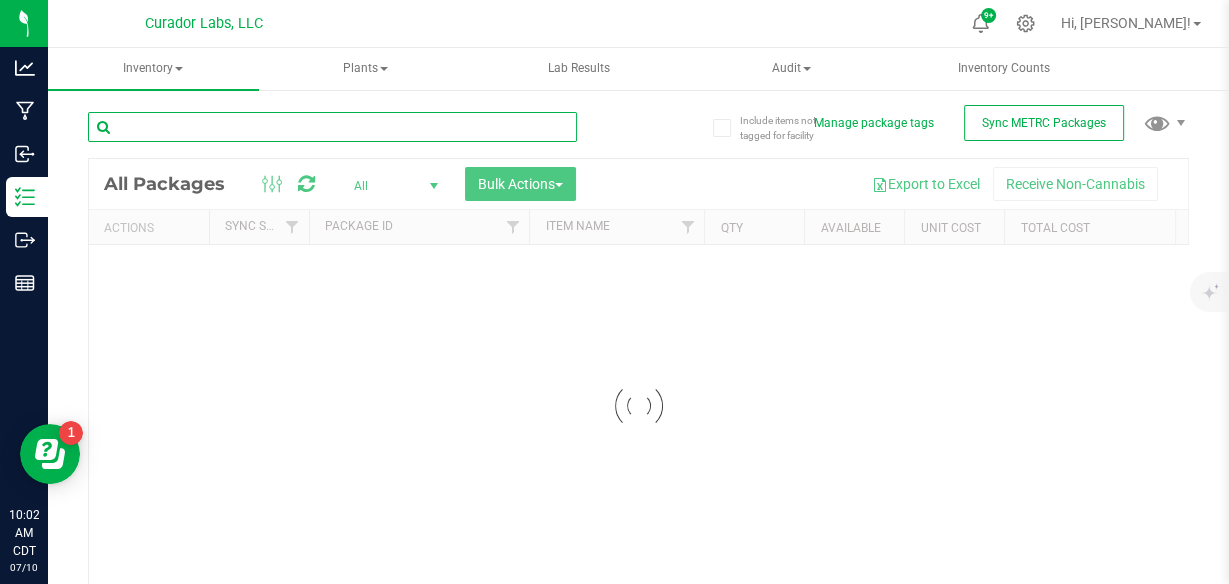 click at bounding box center (332, 127) 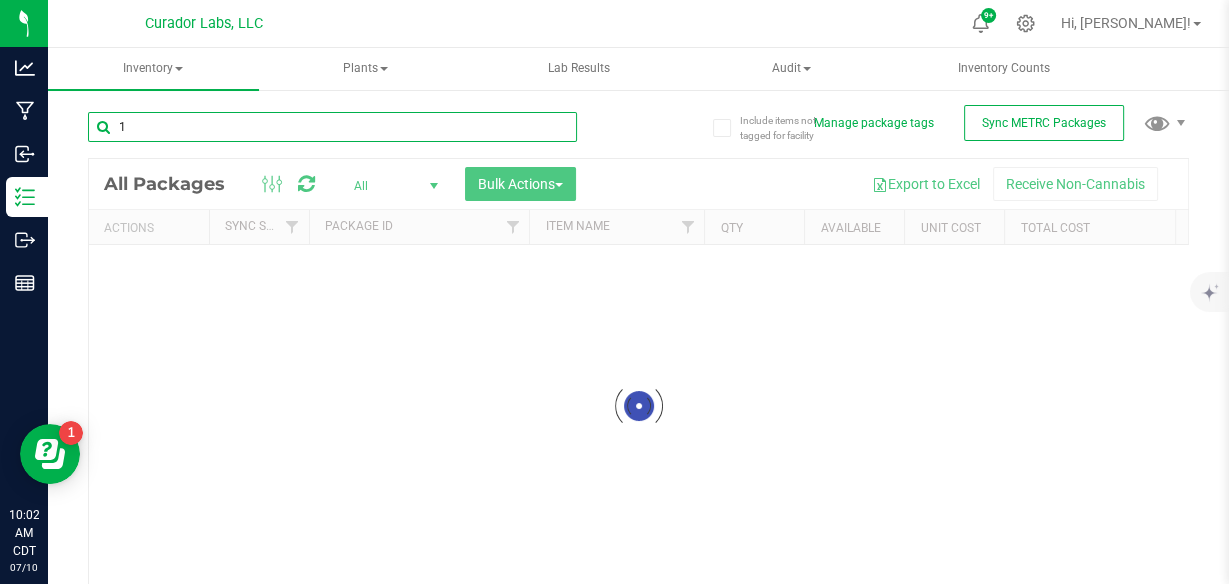 type on "1g" 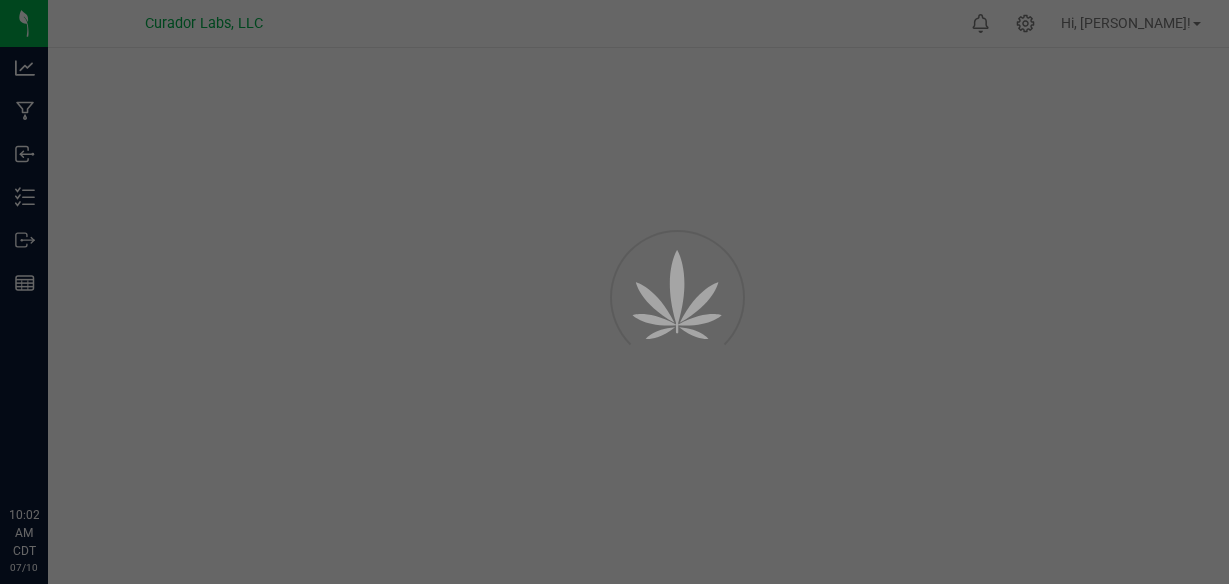 scroll, scrollTop: 0, scrollLeft: 0, axis: both 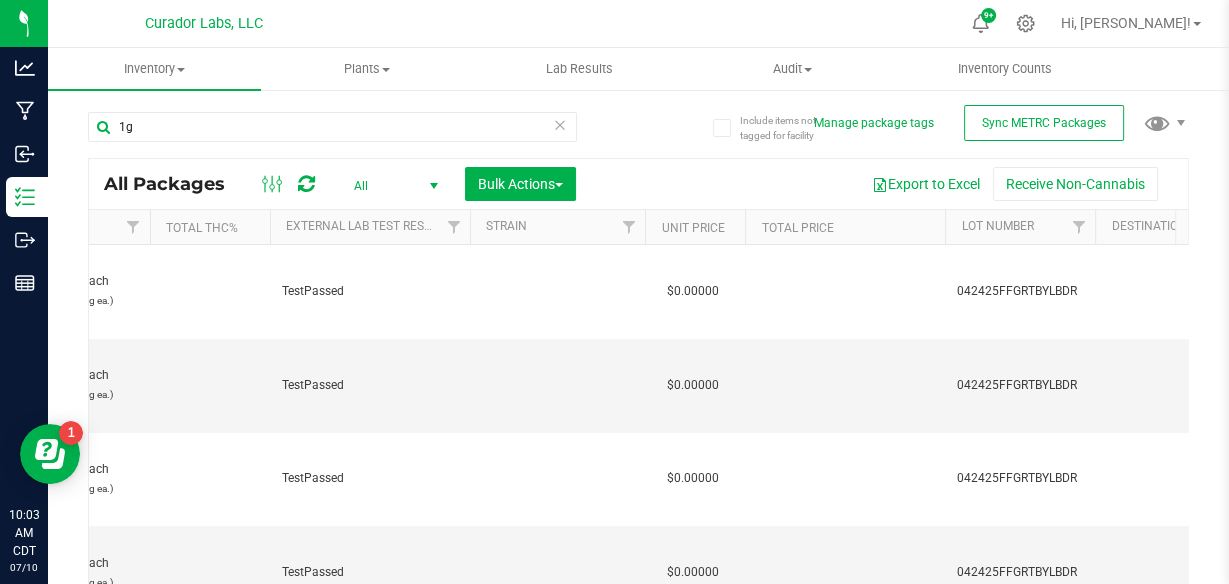 click on "Unit Price" at bounding box center (695, 227) 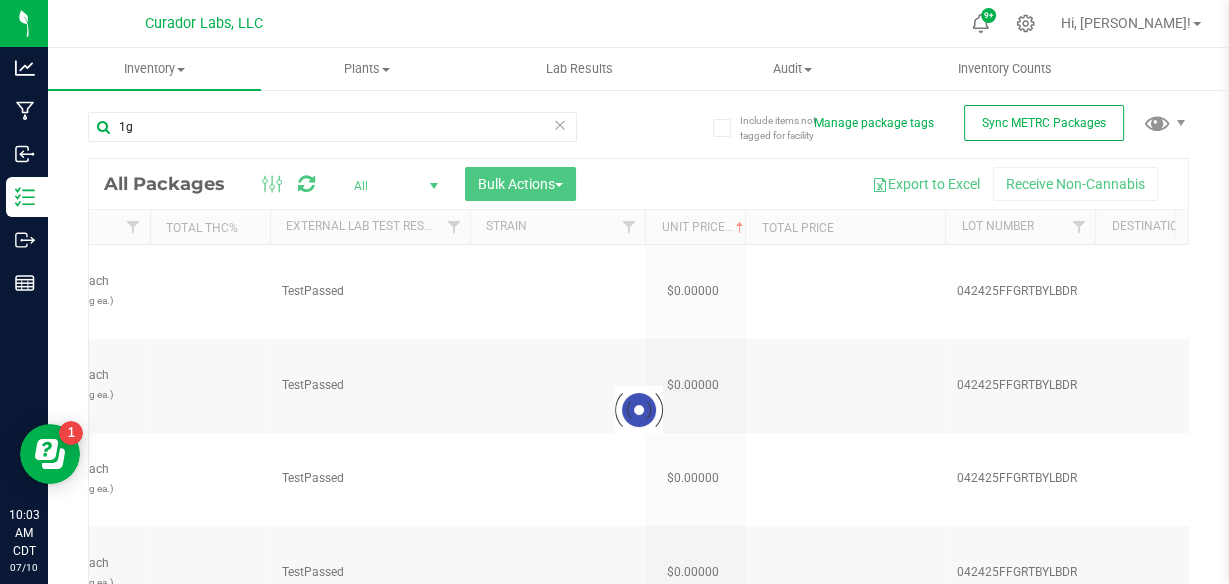click at bounding box center [638, 410] 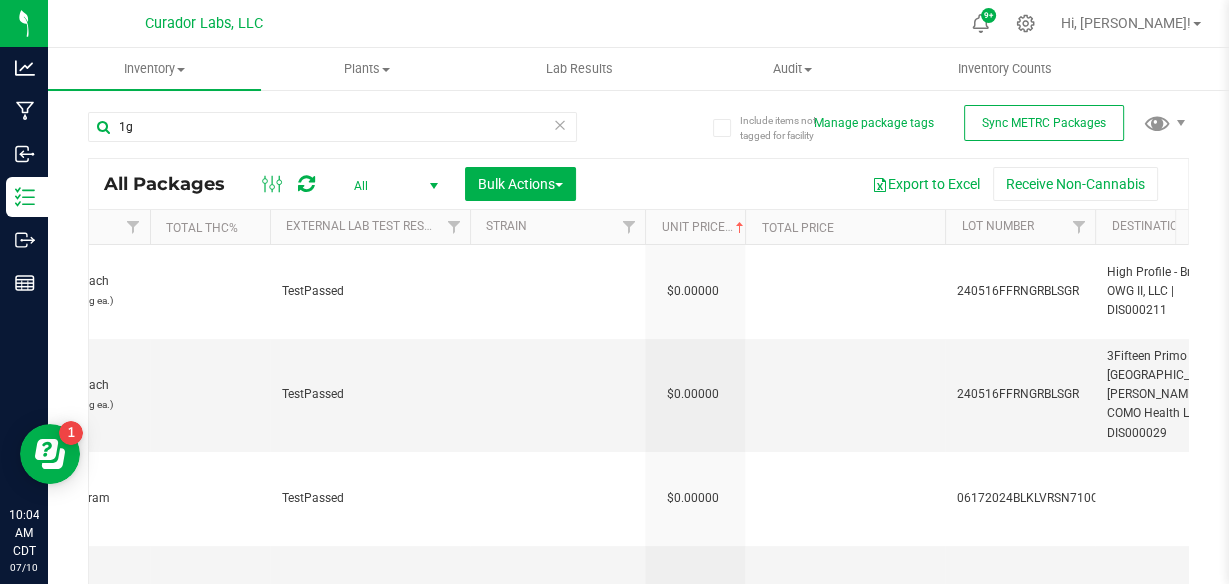 click on "Unit Price" at bounding box center [695, 227] 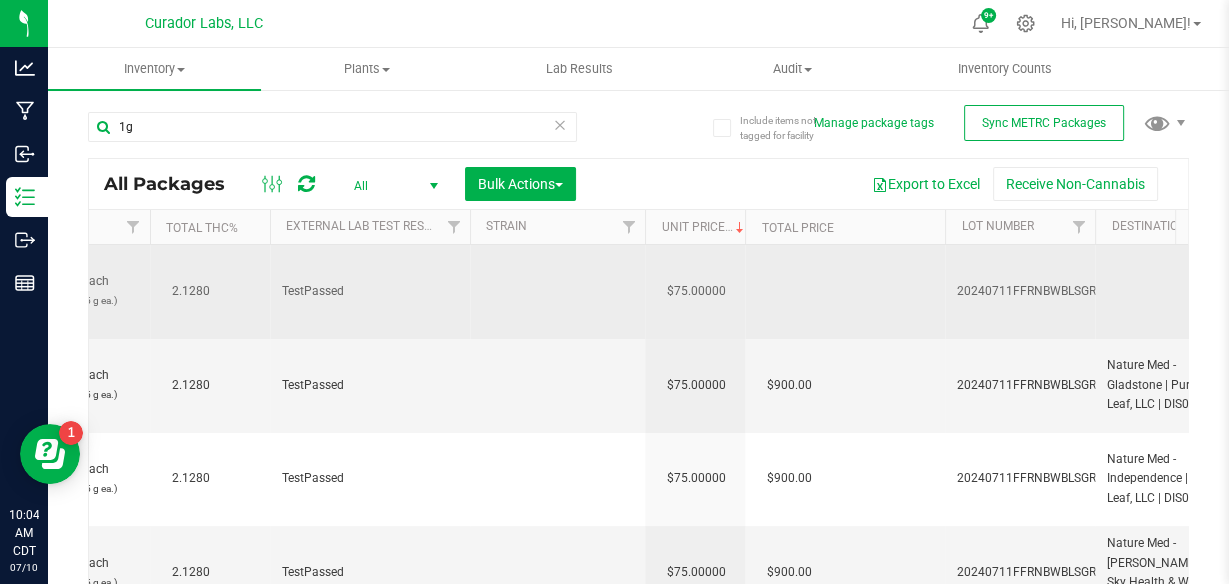 scroll, scrollTop: 0, scrollLeft: 1413, axis: horizontal 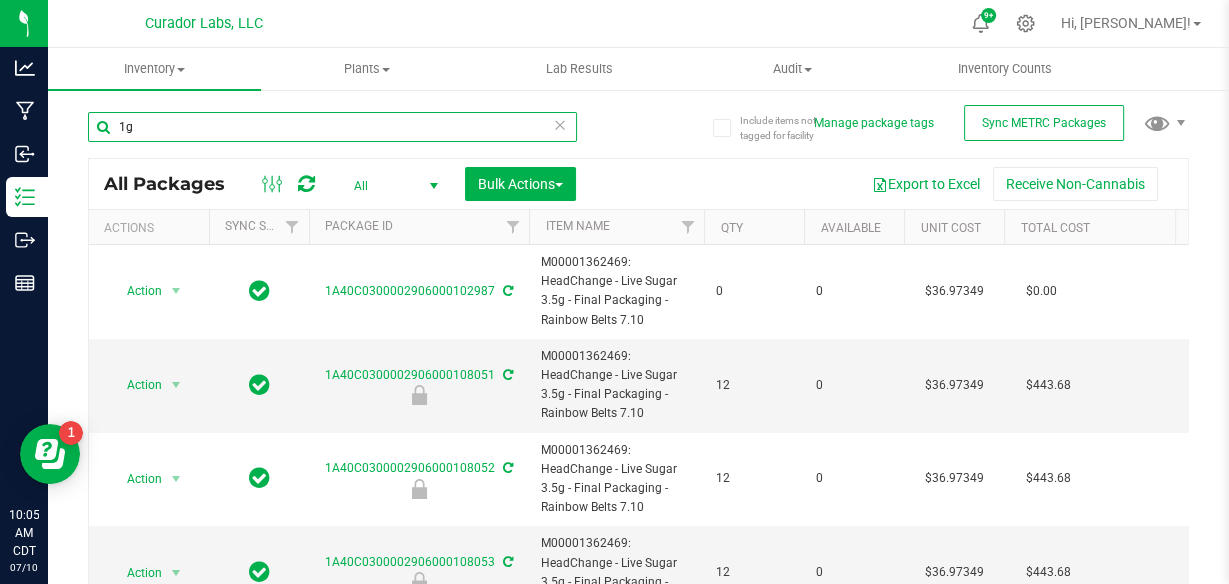 click on "1g" at bounding box center (332, 127) 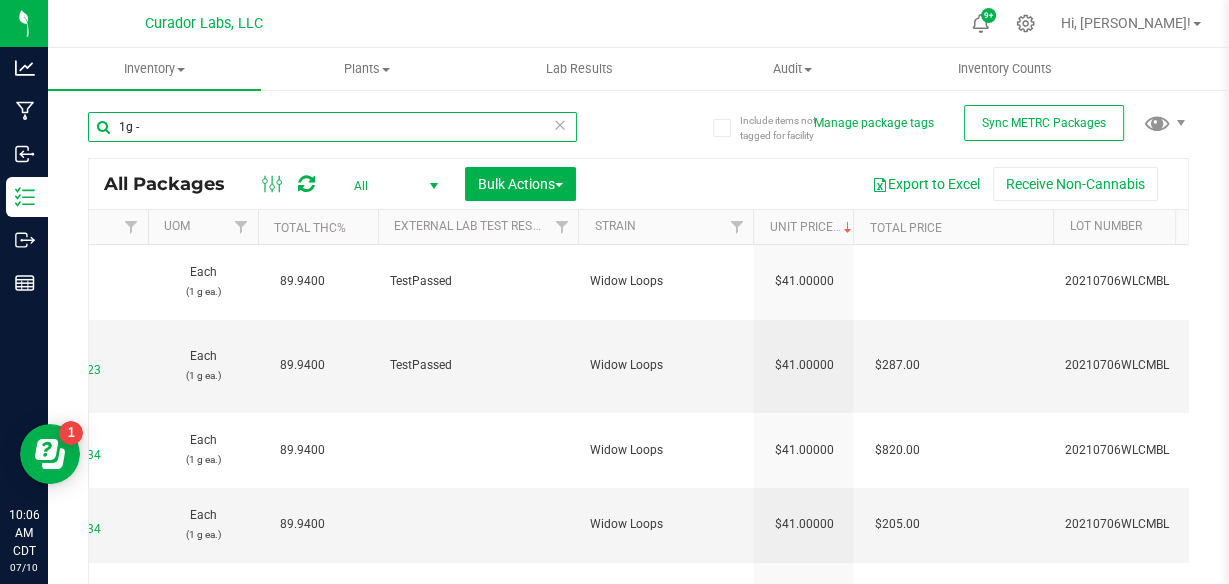 type on "1g -" 